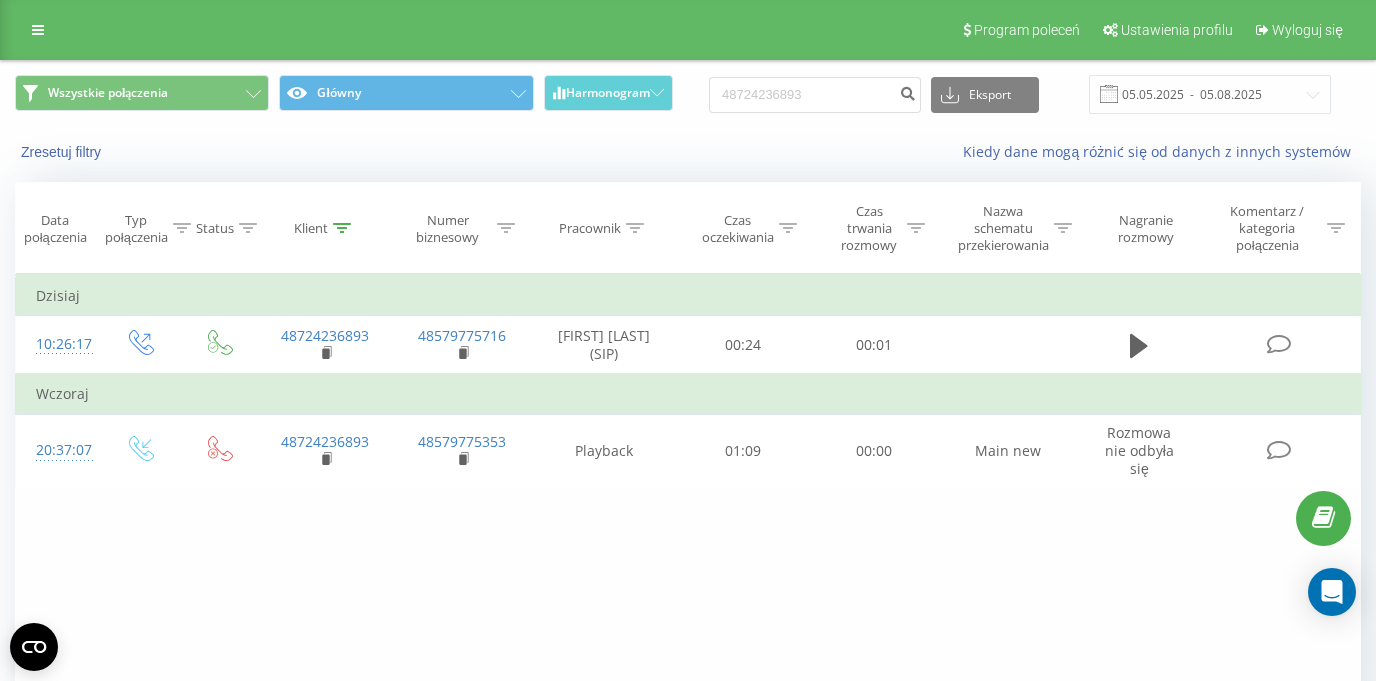 scroll, scrollTop: 0, scrollLeft: 0, axis: both 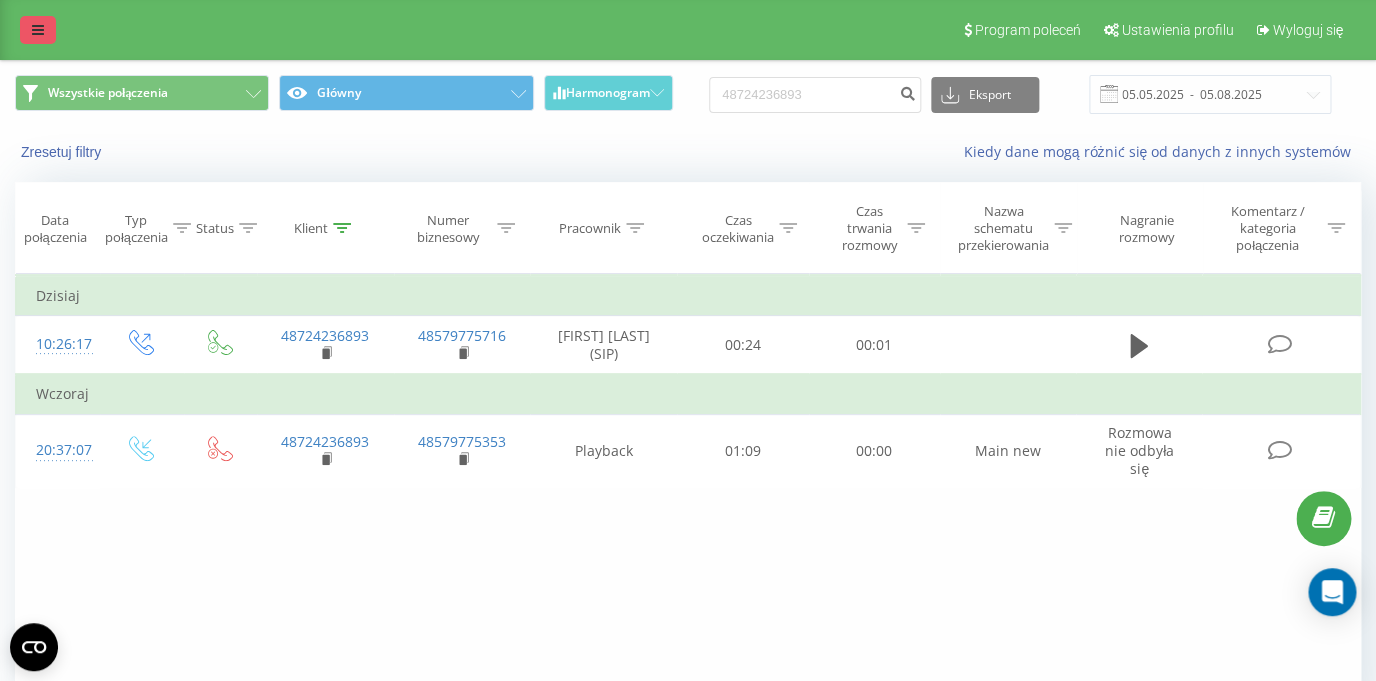 click at bounding box center (38, 30) 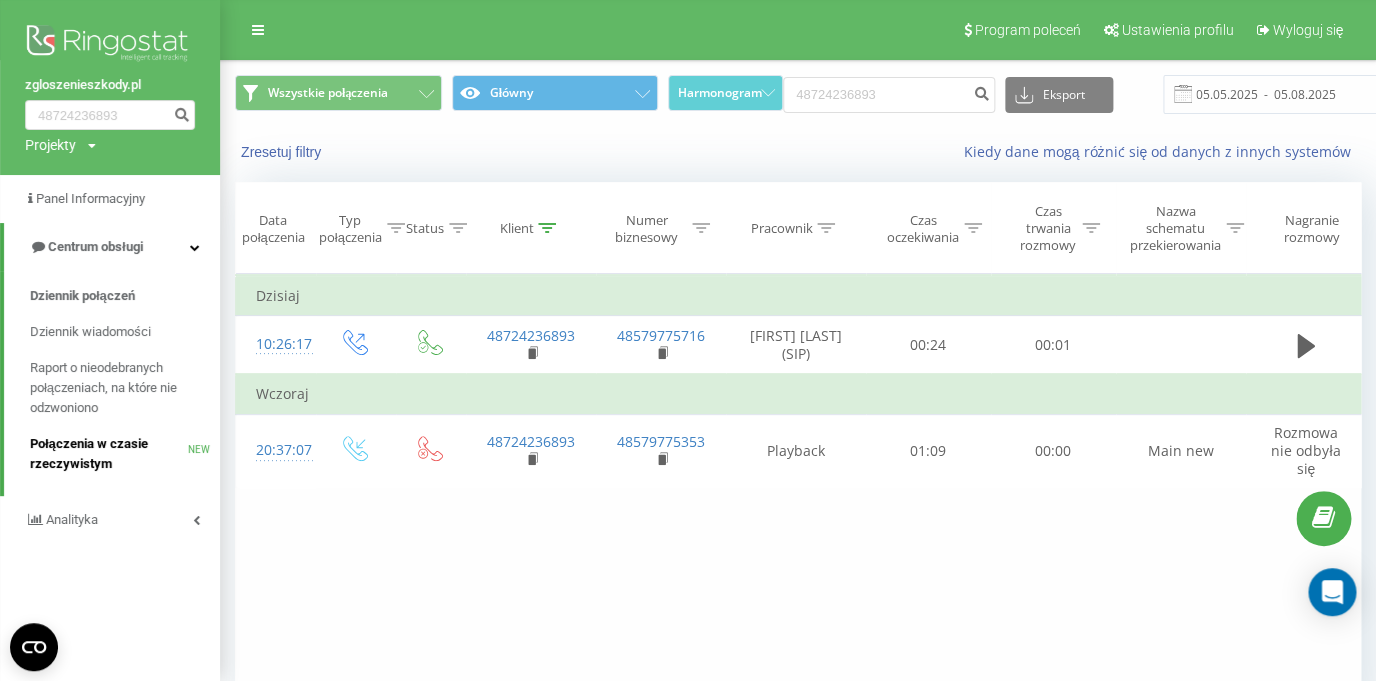click on "Połączenia w czasie rzeczywistym" at bounding box center (109, 454) 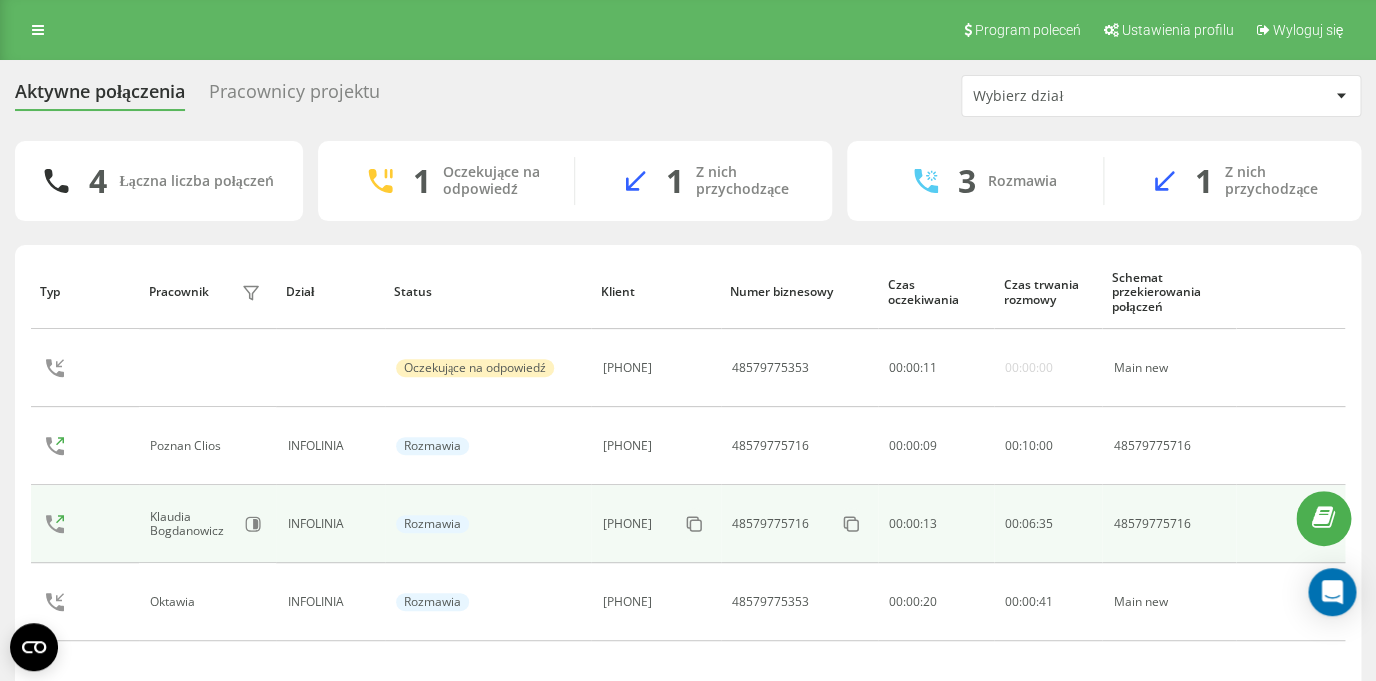 scroll, scrollTop: 80, scrollLeft: 0, axis: vertical 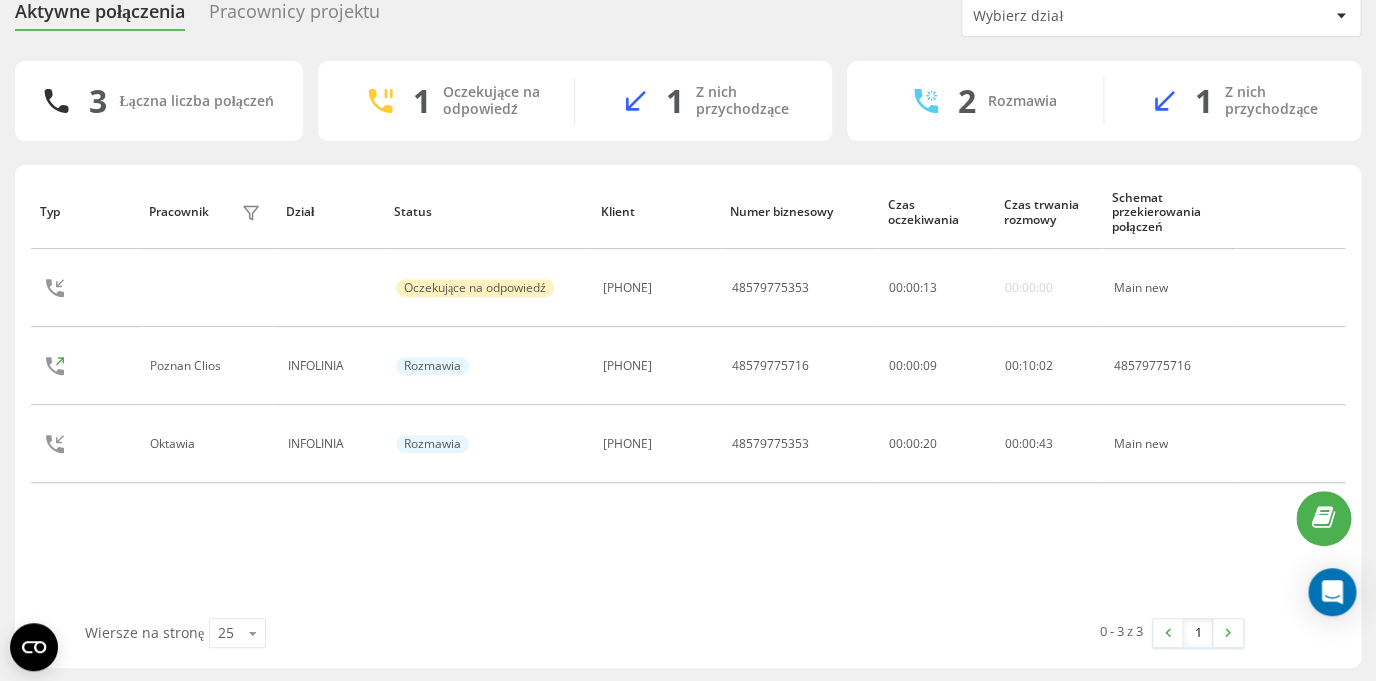 click on "Pracownicy projektu" at bounding box center [294, 16] 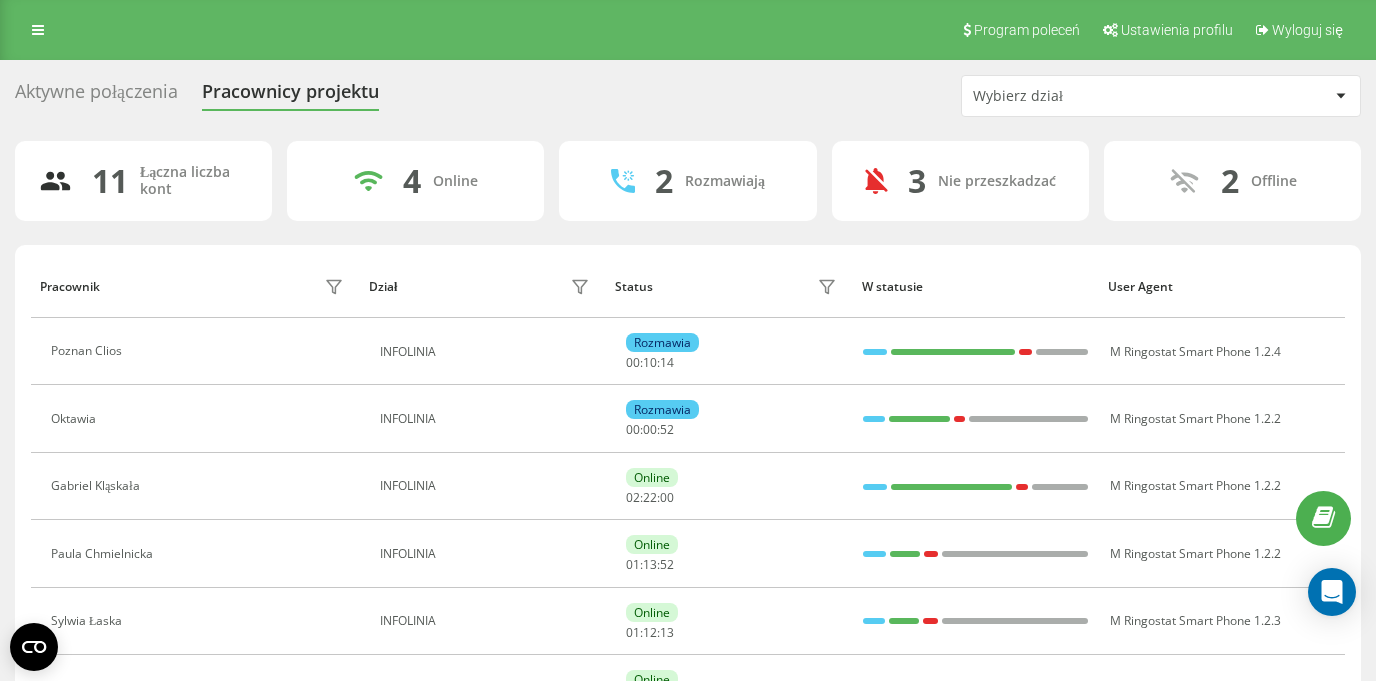 scroll, scrollTop: 0, scrollLeft: 0, axis: both 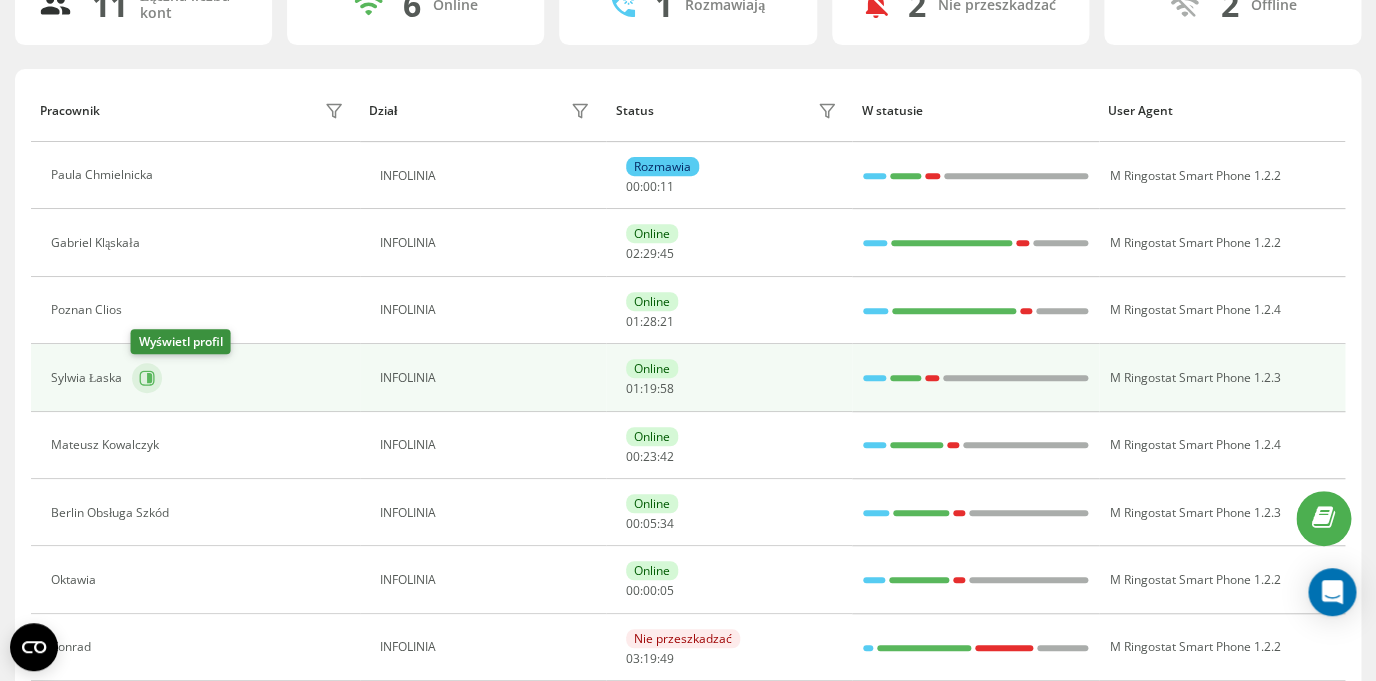 click 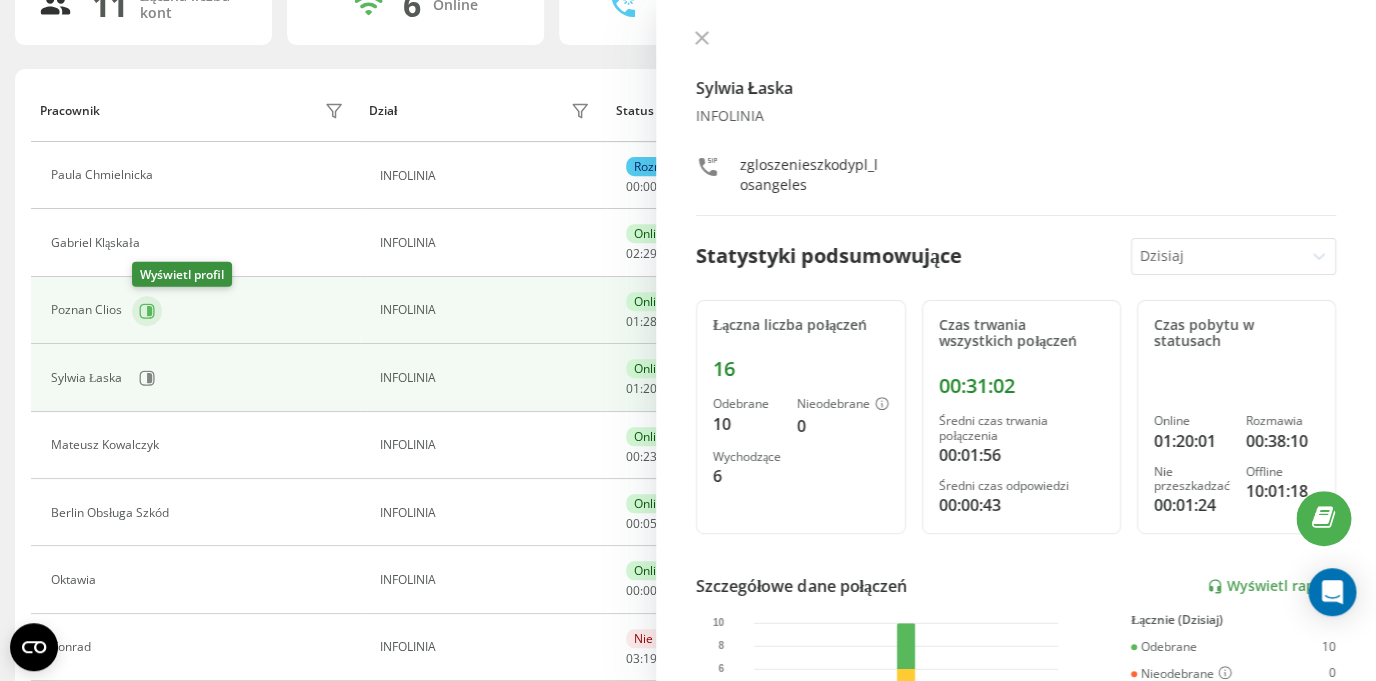 click 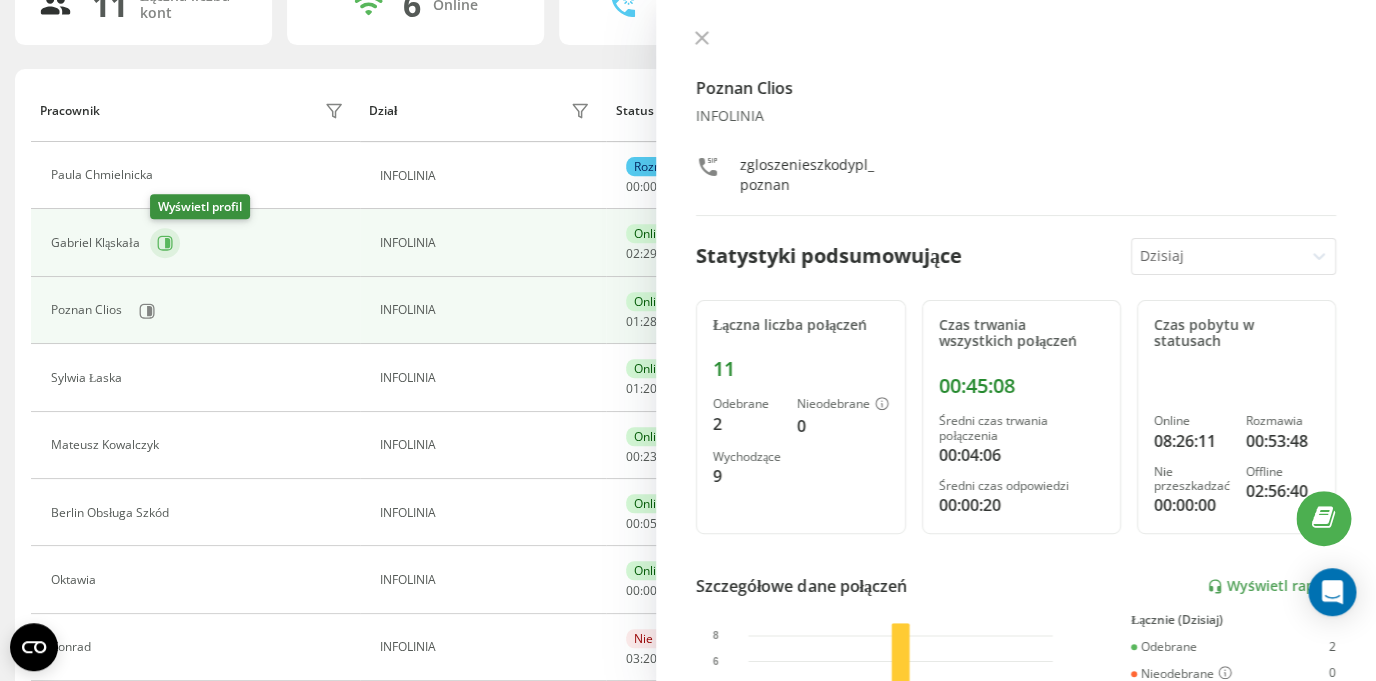 click 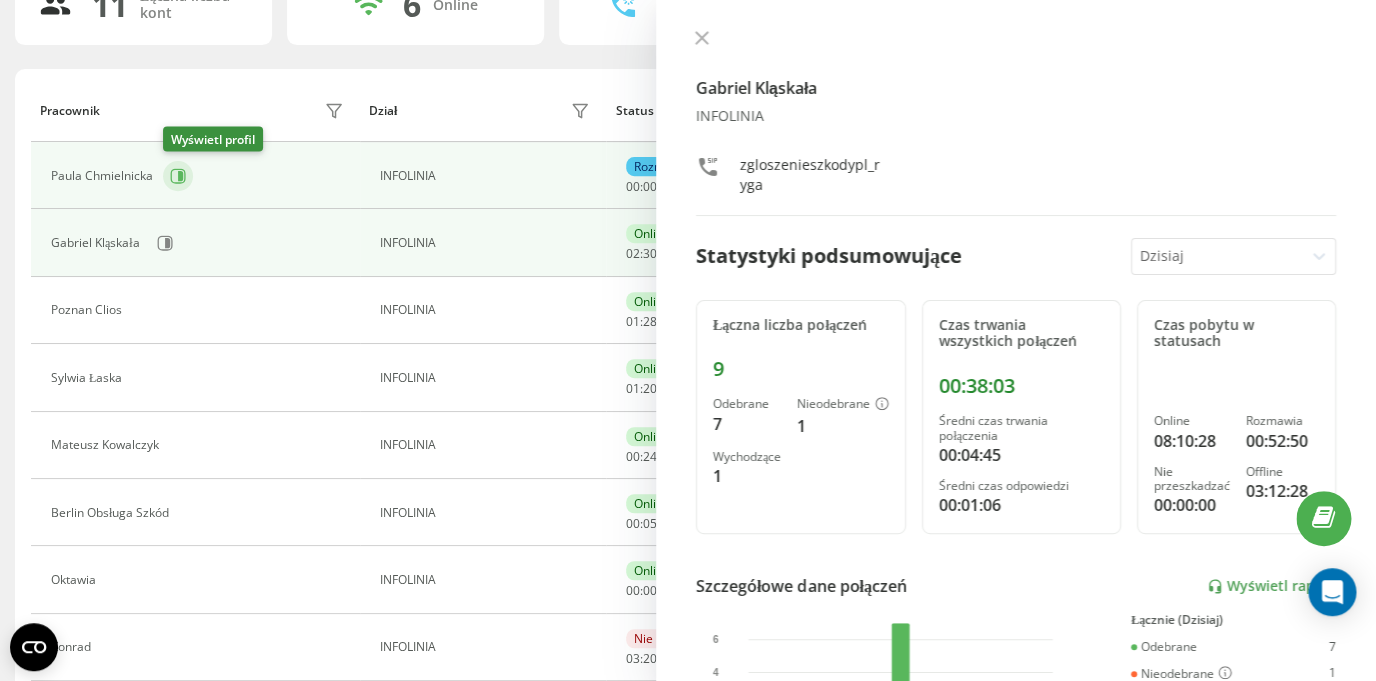 click 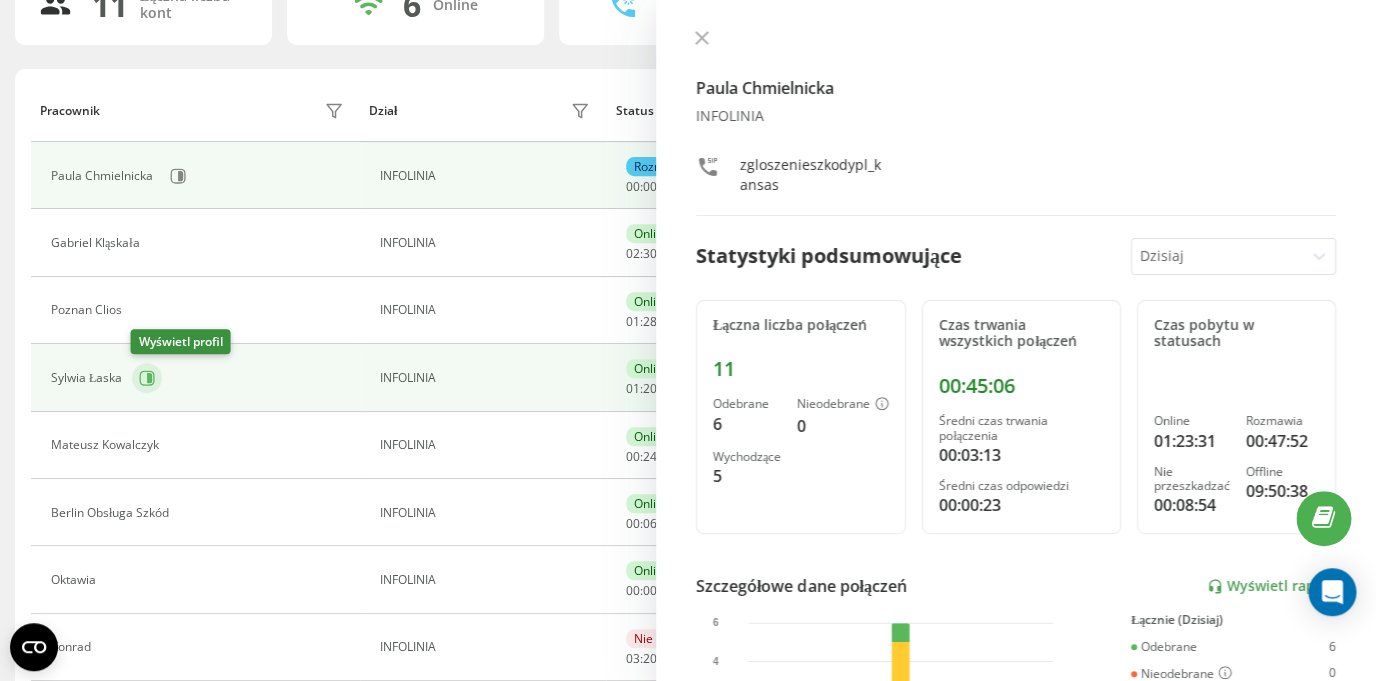 click 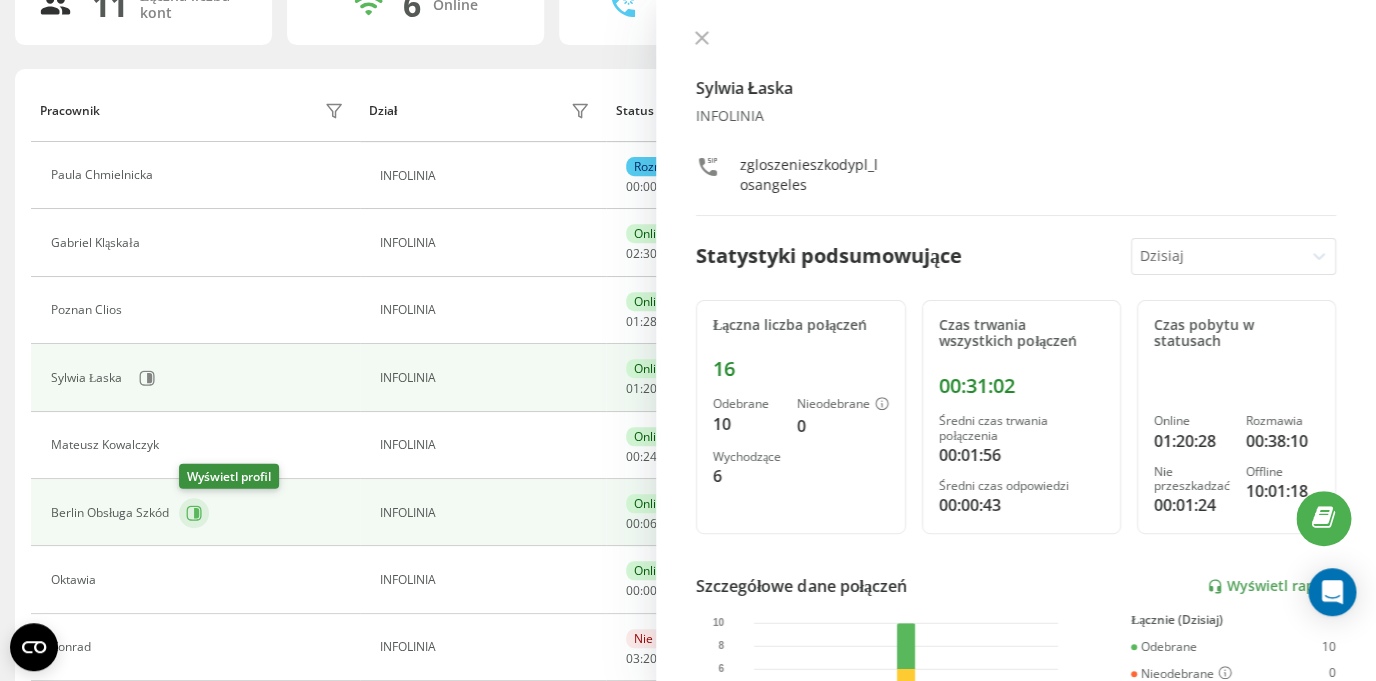click 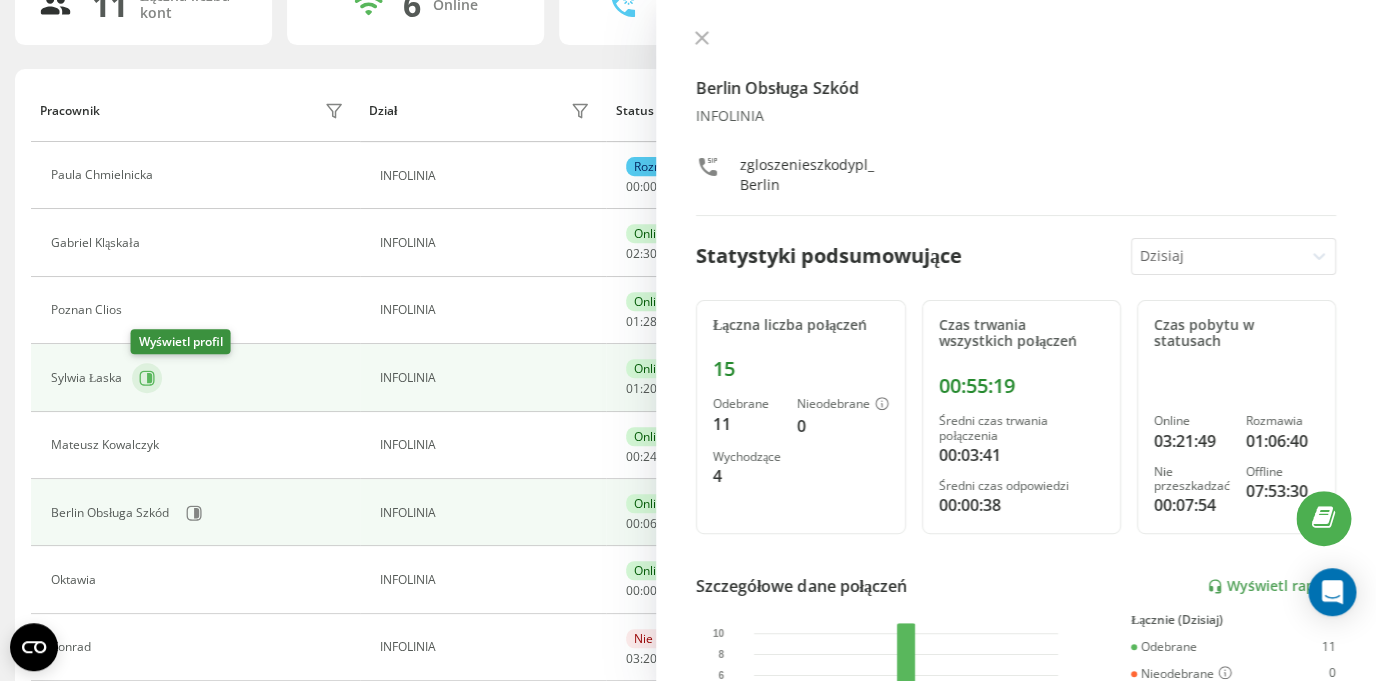 click 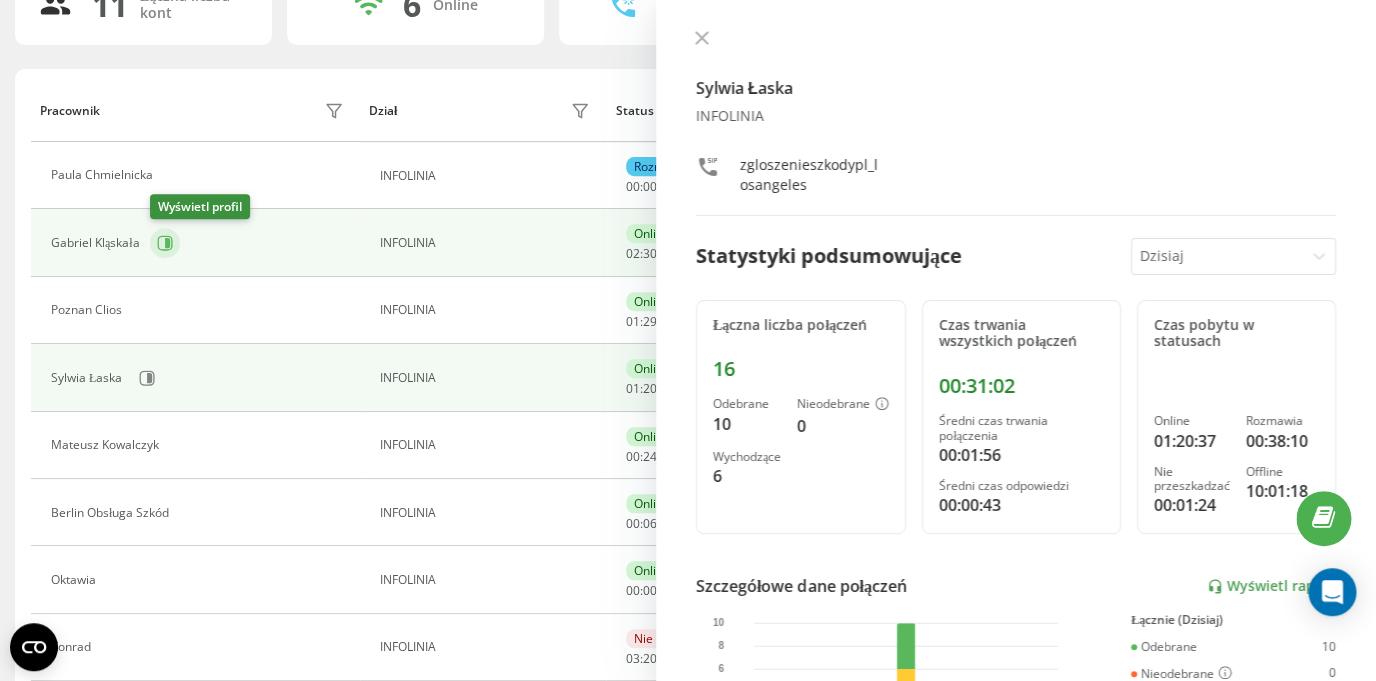 click 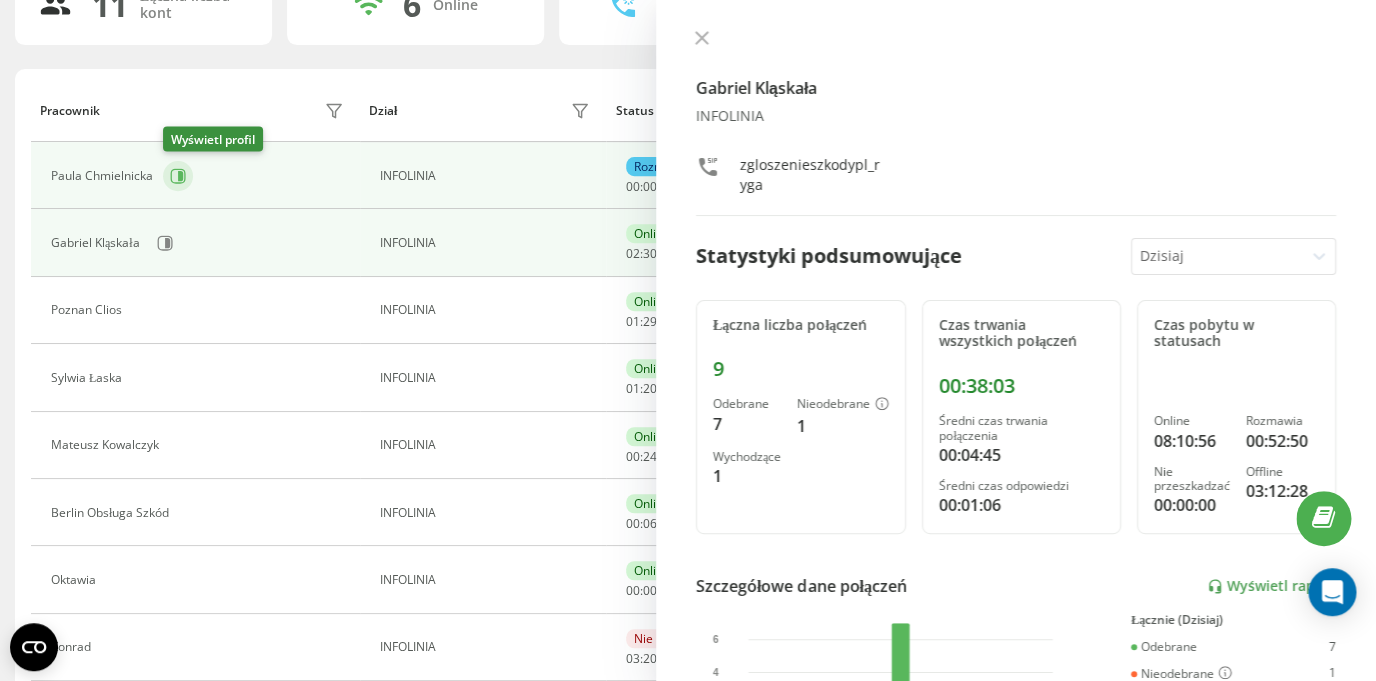 click 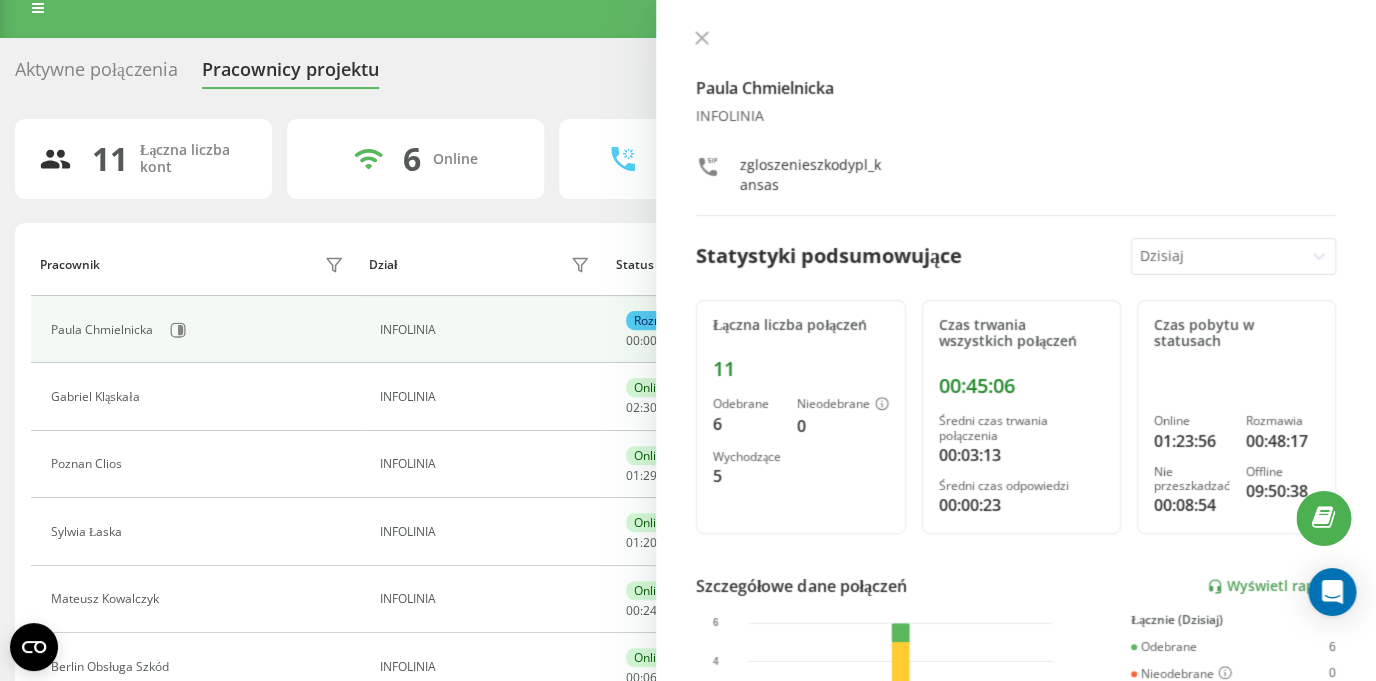 scroll, scrollTop: 0, scrollLeft: 0, axis: both 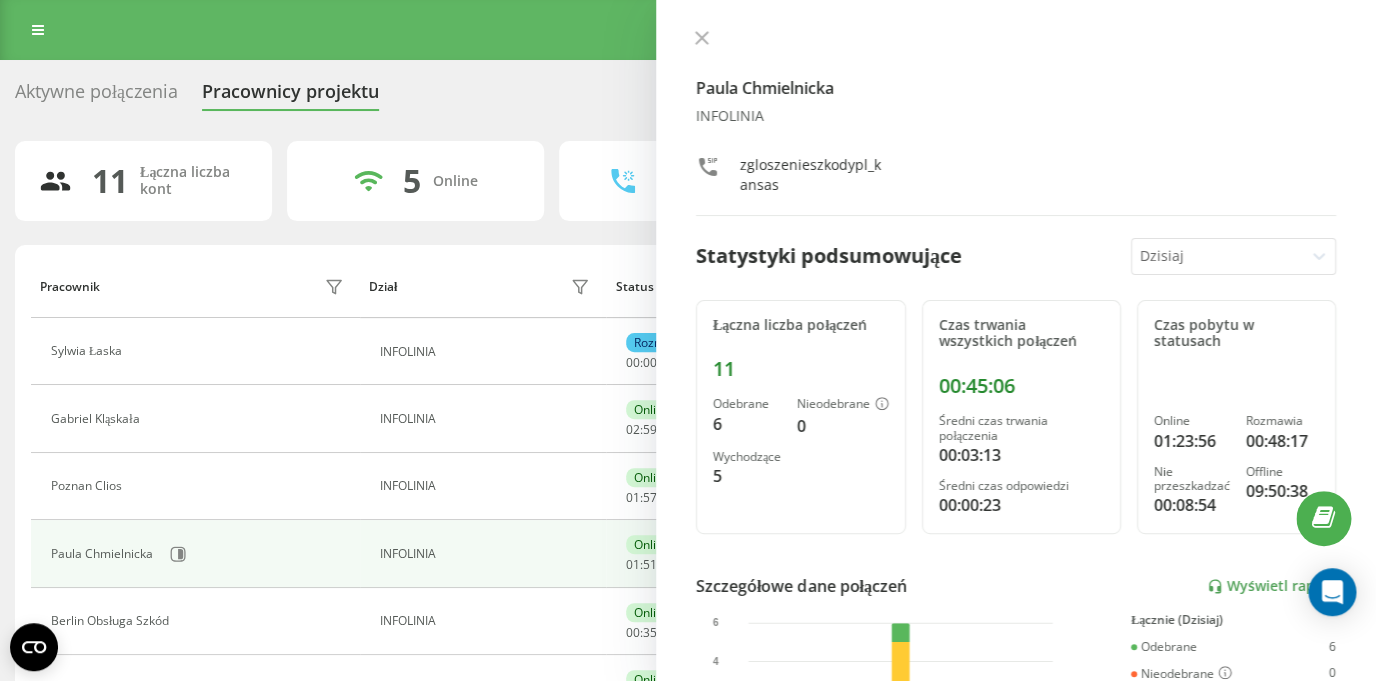click on "Aktywne połączenia Pracownicy projektu Wybierz dział" at bounding box center [688, 96] 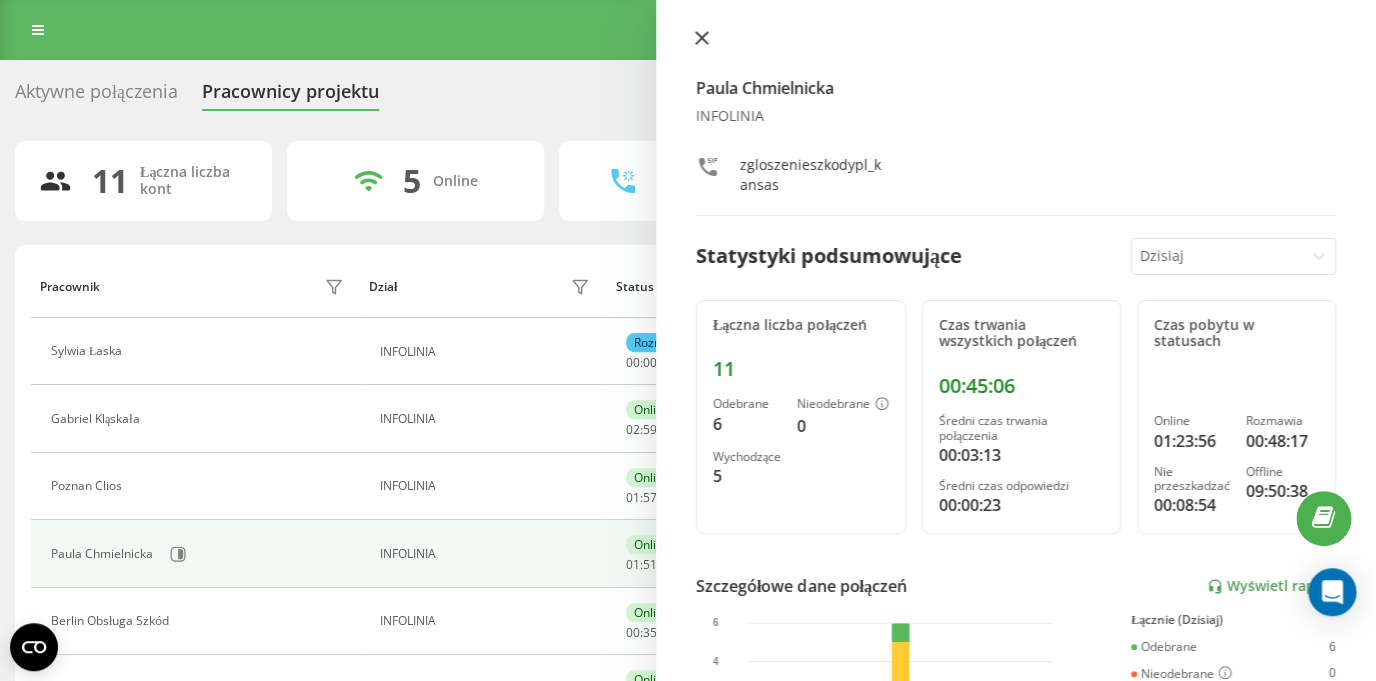 click 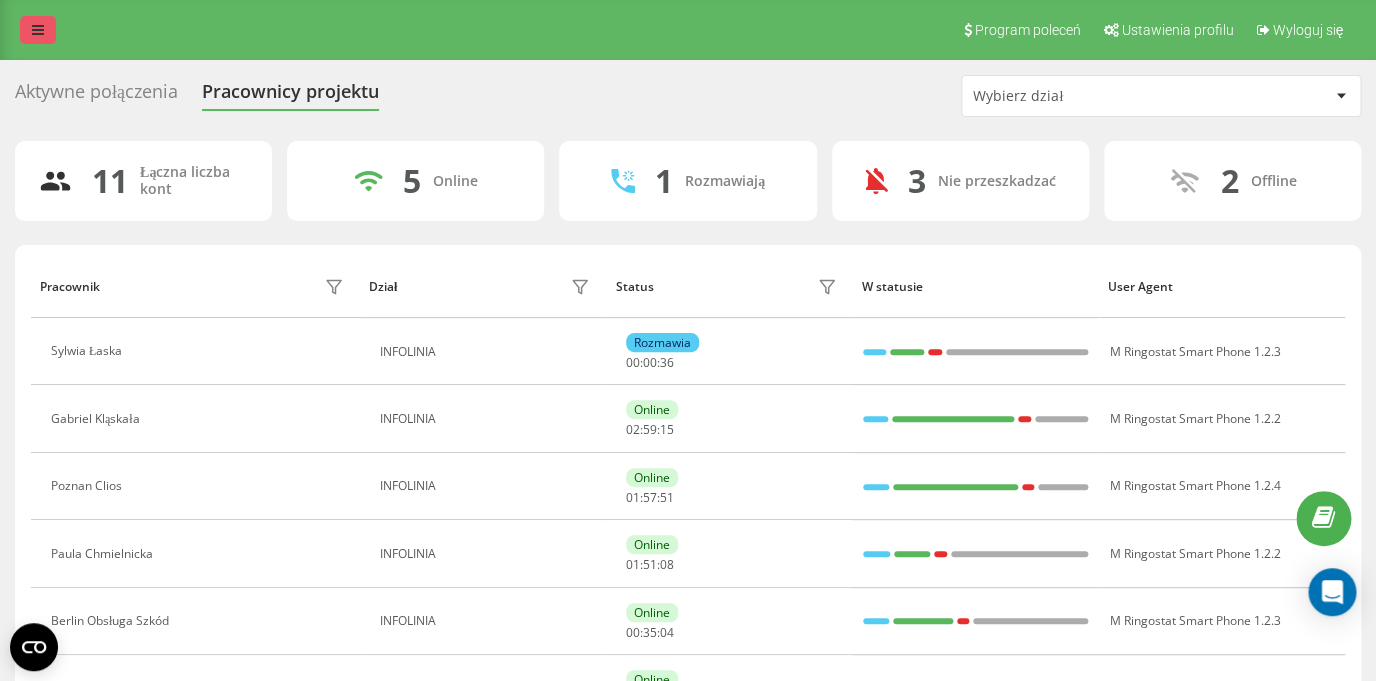 click at bounding box center [38, 30] 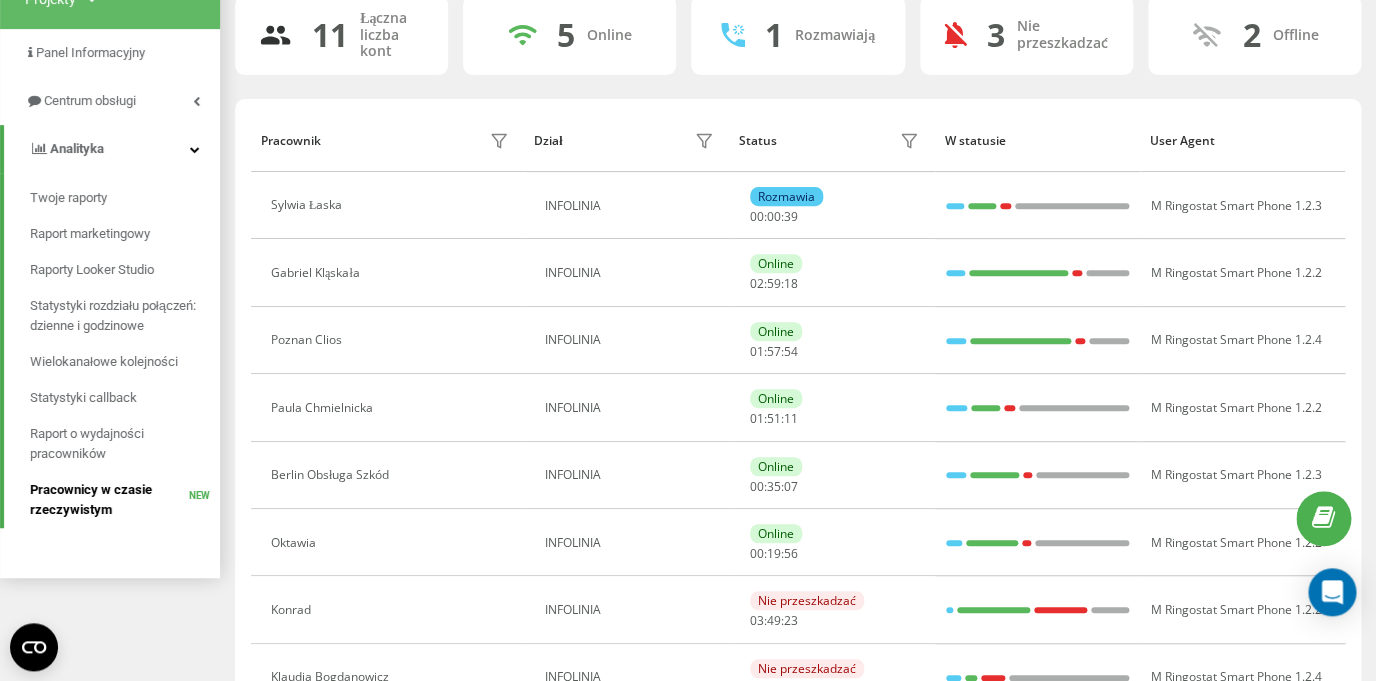 scroll, scrollTop: 112, scrollLeft: 0, axis: vertical 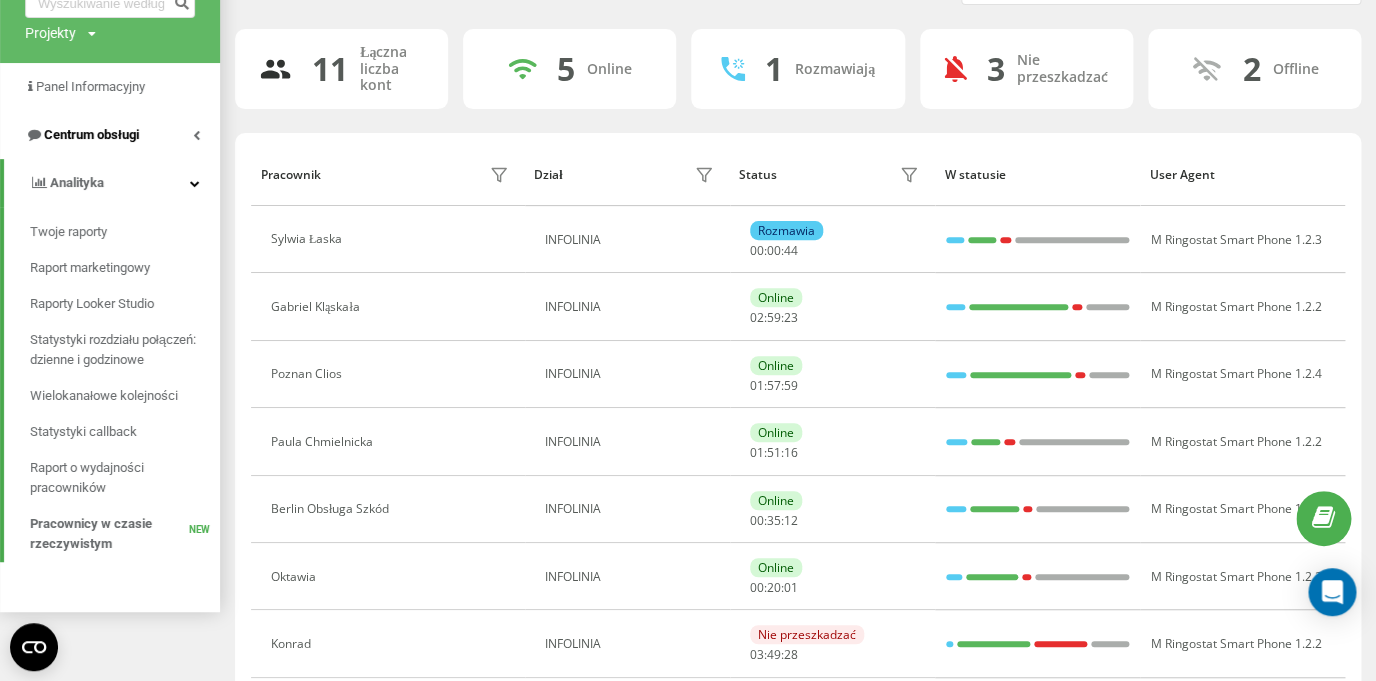 click on "Centrum obsługi" at bounding box center (91, 134) 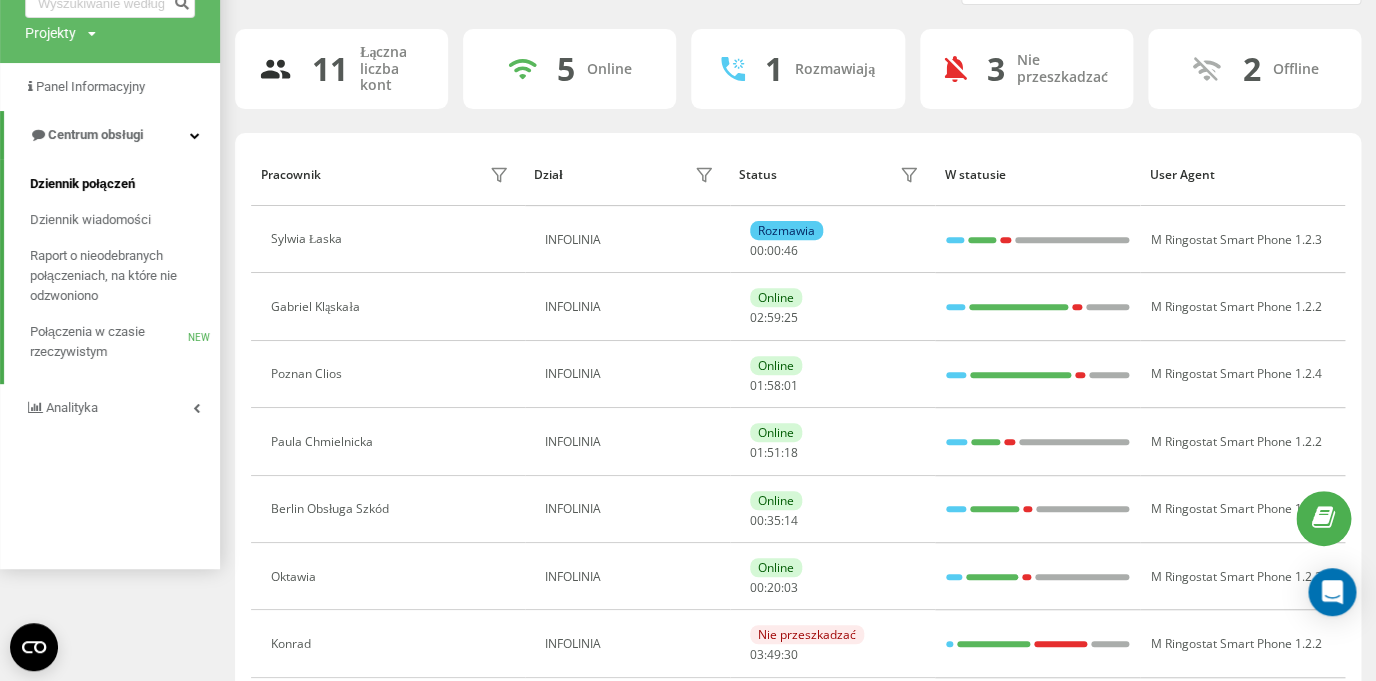 click on "Dziennik połączeń" at bounding box center (82, 184) 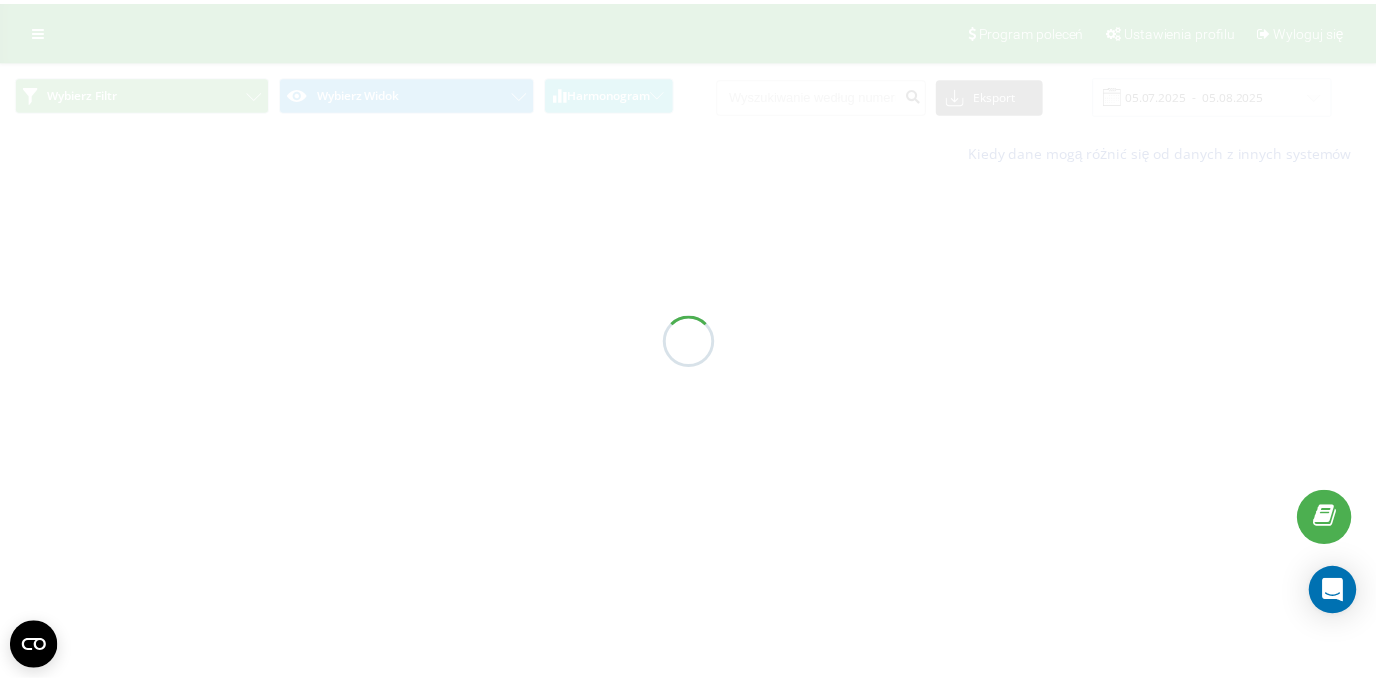 scroll, scrollTop: 0, scrollLeft: 0, axis: both 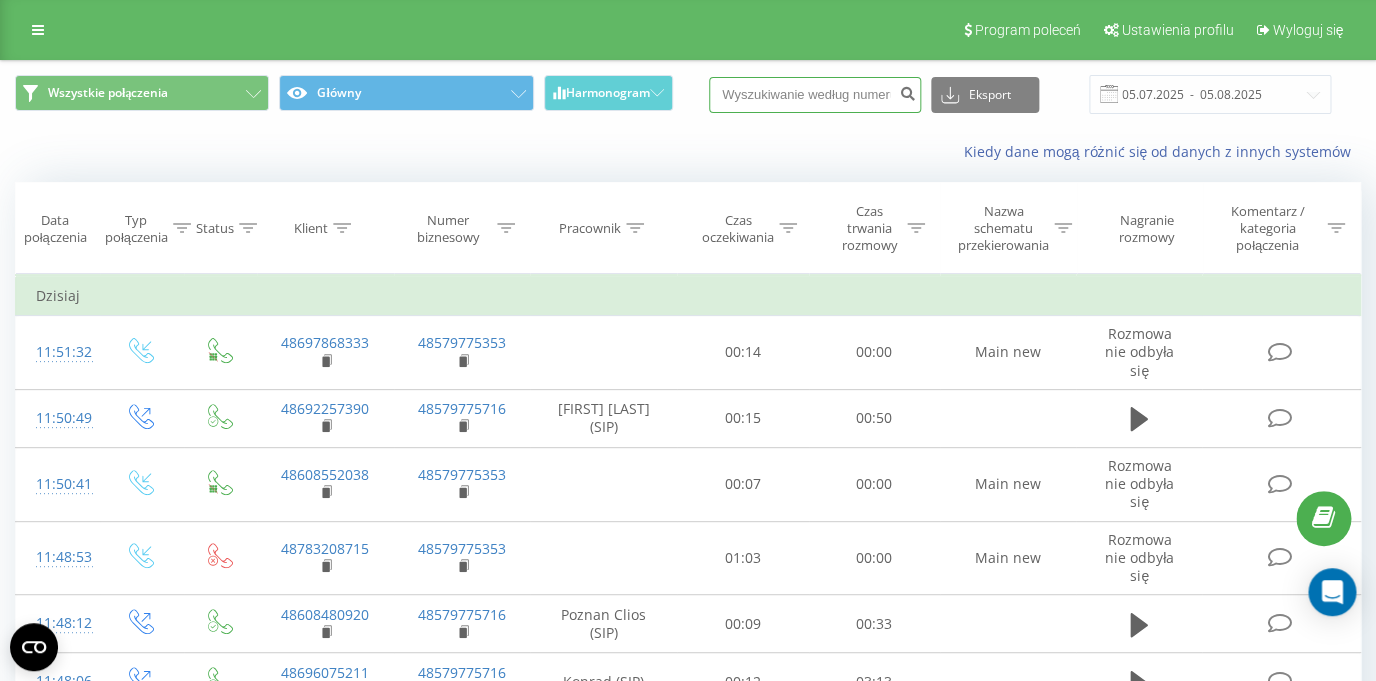 click at bounding box center (815, 95) 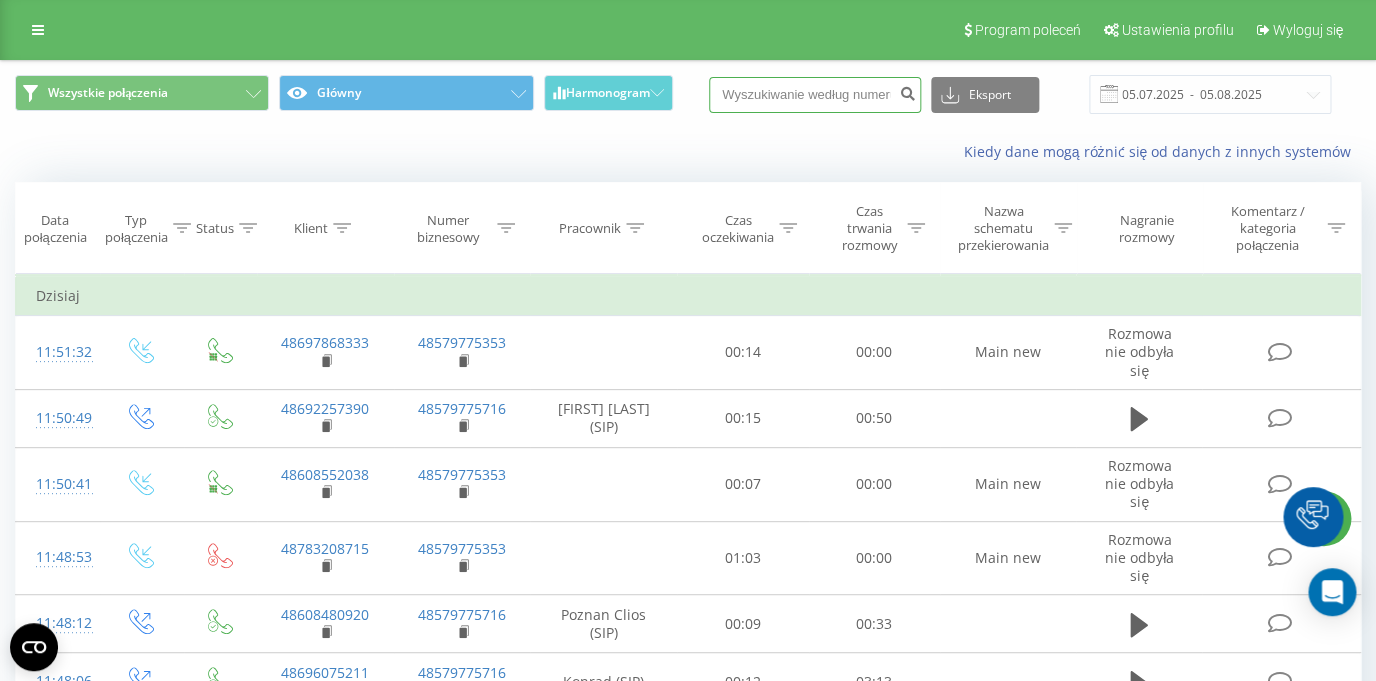 paste on "48883513237" 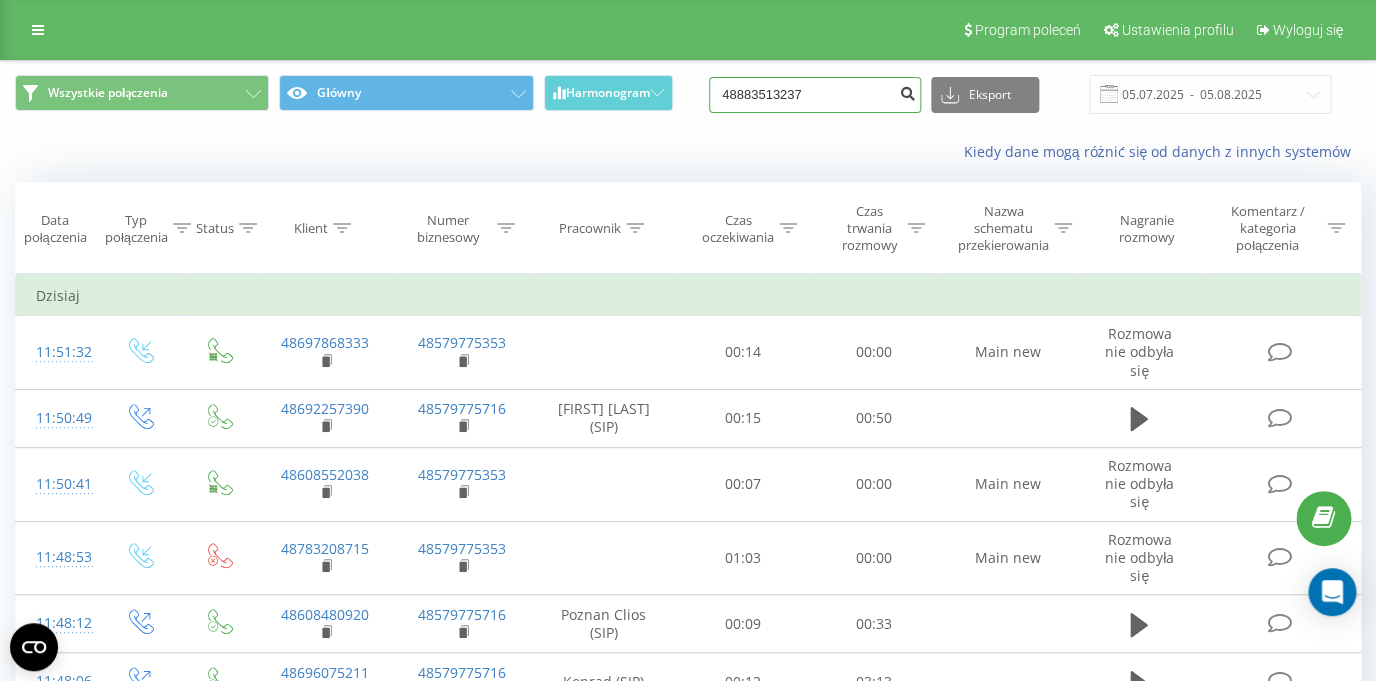 type on "48883513237" 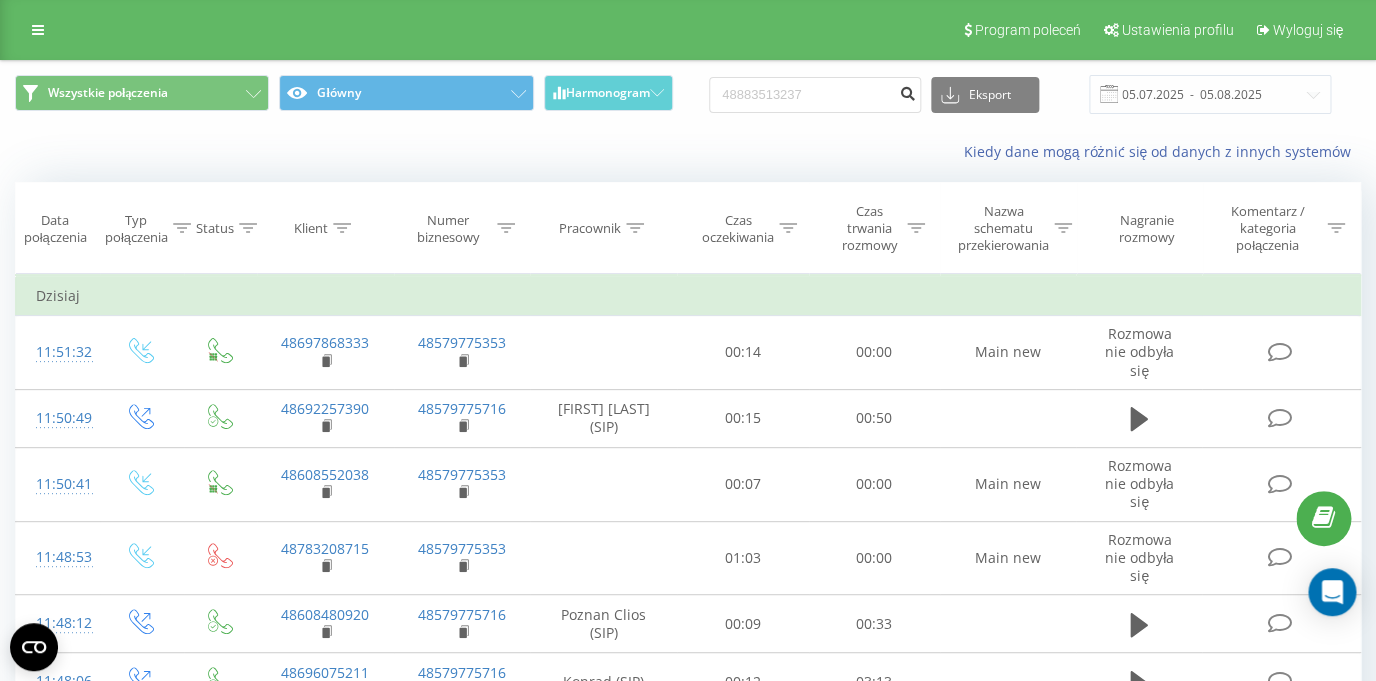 click at bounding box center [907, 91] 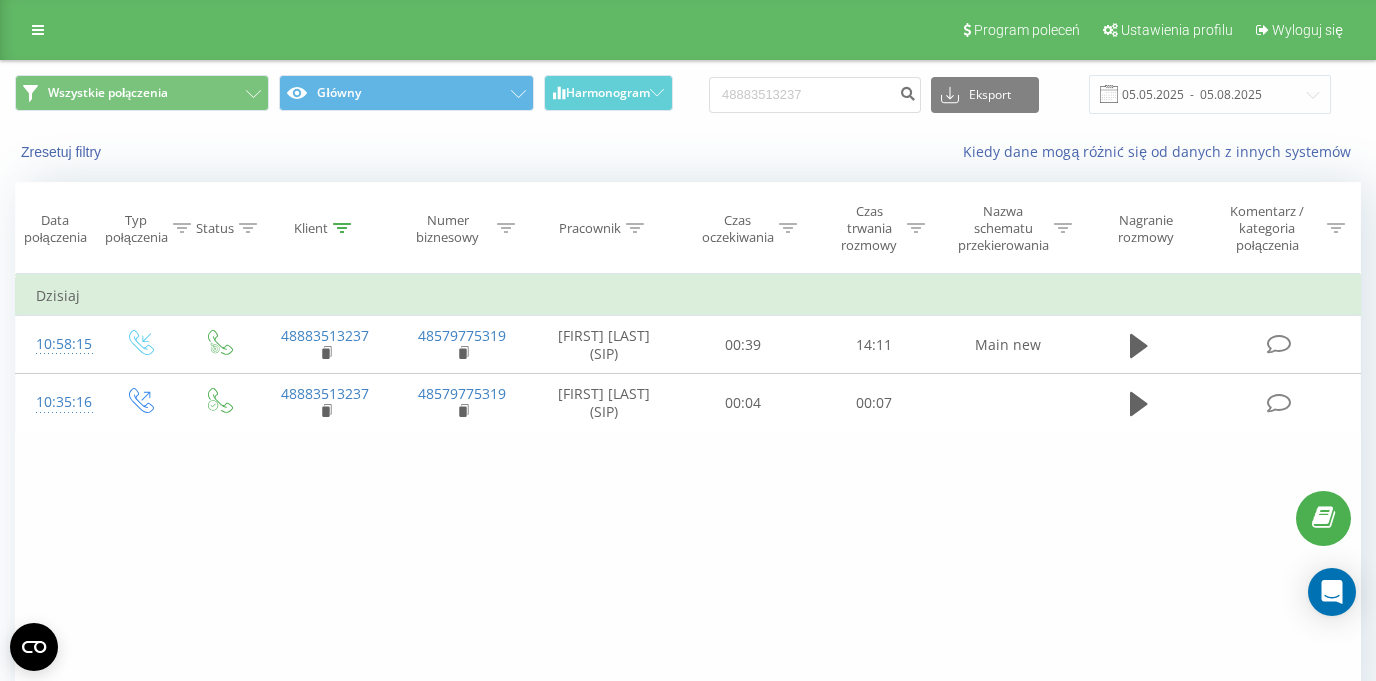 scroll, scrollTop: 0, scrollLeft: 0, axis: both 